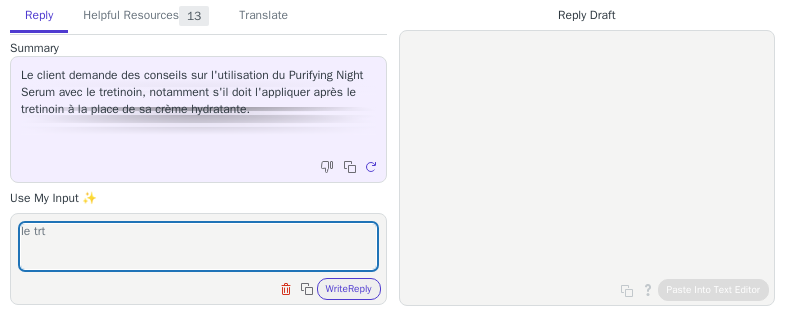 scroll, scrollTop: 0, scrollLeft: 0, axis: both 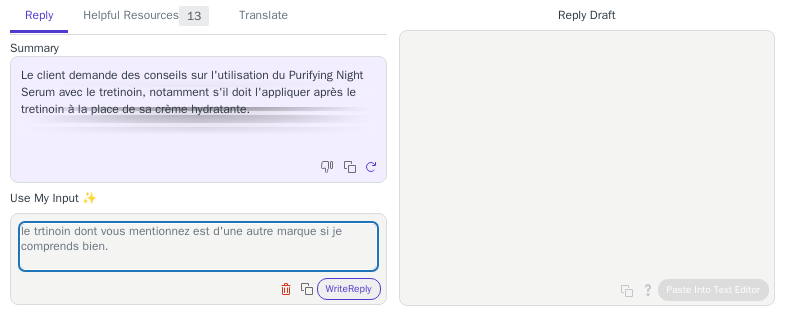 click on "le trtinoin dont vous mentionnez est d'une autre marque si je comprends bien." at bounding box center [198, 246] 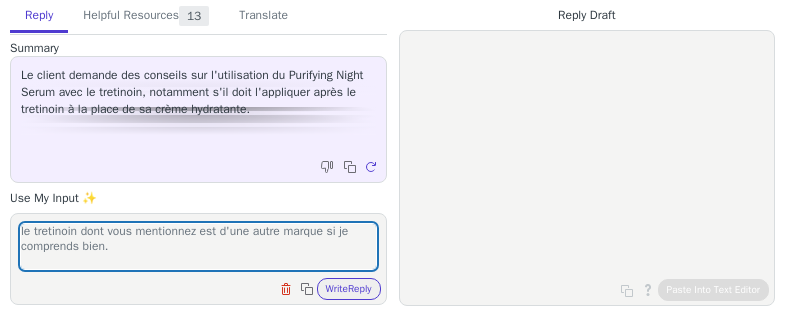 scroll, scrollTop: 0, scrollLeft: 0, axis: both 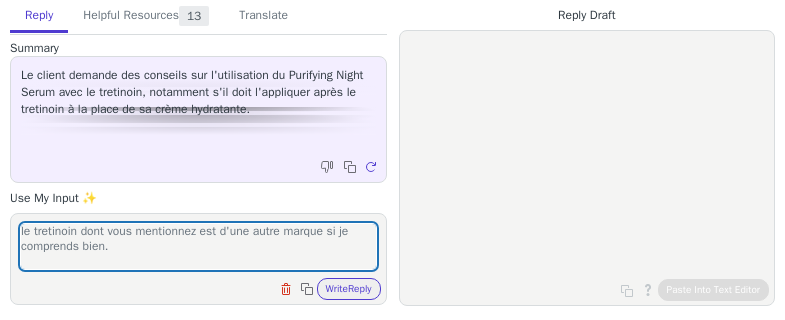 click on "le tretinoin dont vous mentionnez est d'une autre marque si je comprends bien." at bounding box center (198, 246) 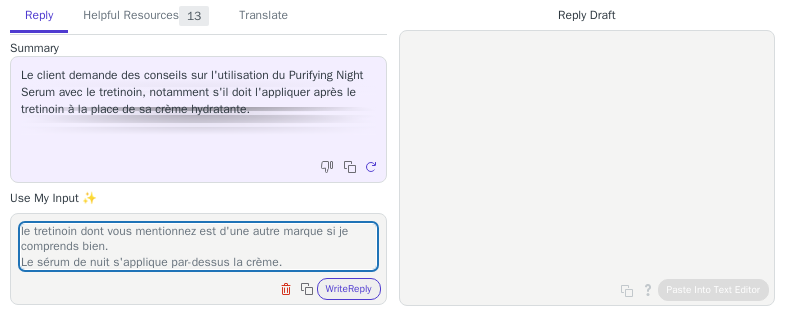 scroll, scrollTop: 16, scrollLeft: 0, axis: vertical 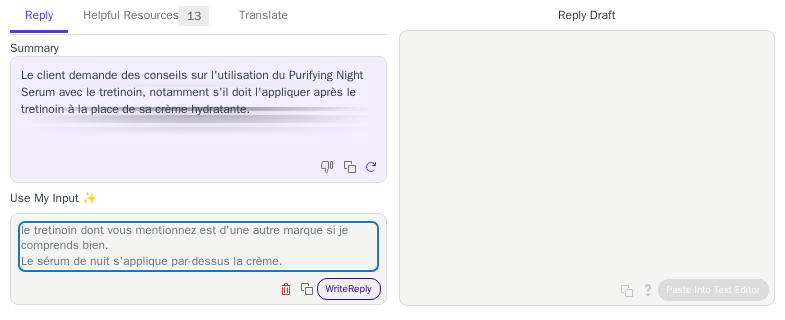 type on "le tretinoin dont vous mentionnez est d'une autre marque si je comprends bien.
Le sérum de nuit s'applique par-dessus la crème." 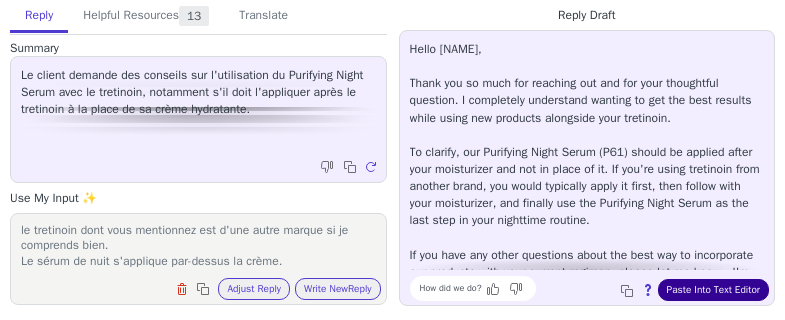 click on "Paste Into Text Editor" at bounding box center [713, 290] 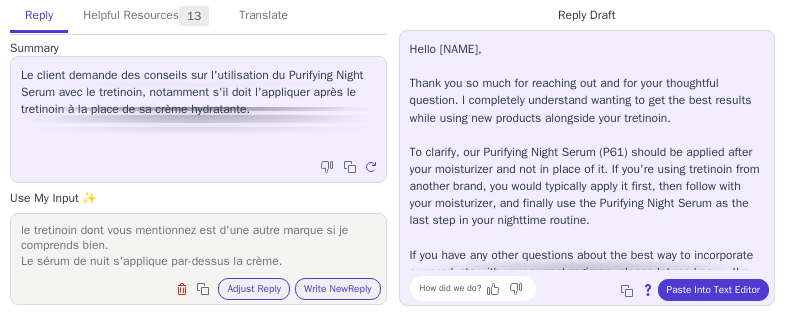 click on "le tretinoin dont vous mentionnez est d'une autre marque si je comprends bien.
Le sérum de nuit s'applique par-dessus la crème." at bounding box center [198, 246] 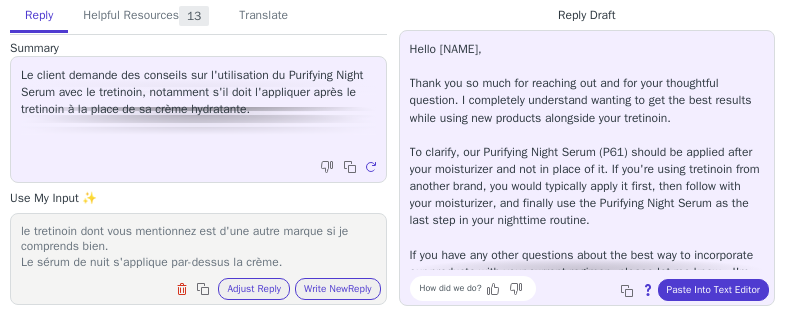 drag, startPoint x: 337, startPoint y: 251, endPoint x: 20, endPoint y: 227, distance: 317.90723 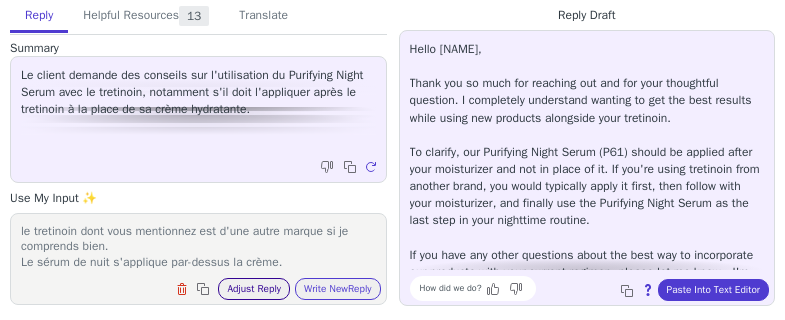 click on "Adjust Reply" at bounding box center (254, 289) 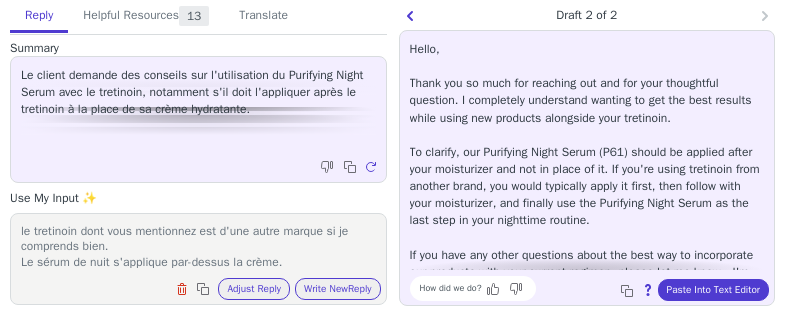 scroll, scrollTop: 28, scrollLeft: 0, axis: vertical 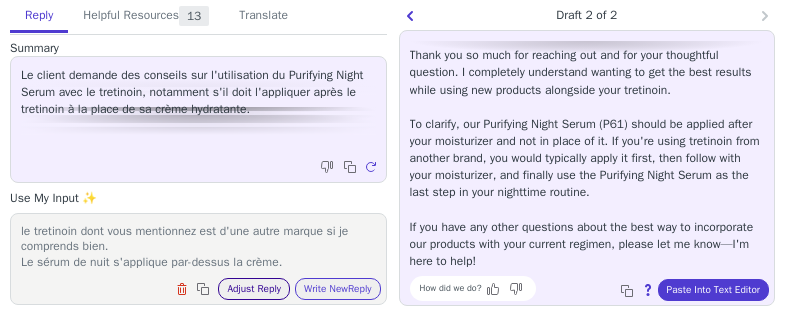 click on "Adjust Reply" at bounding box center [254, 289] 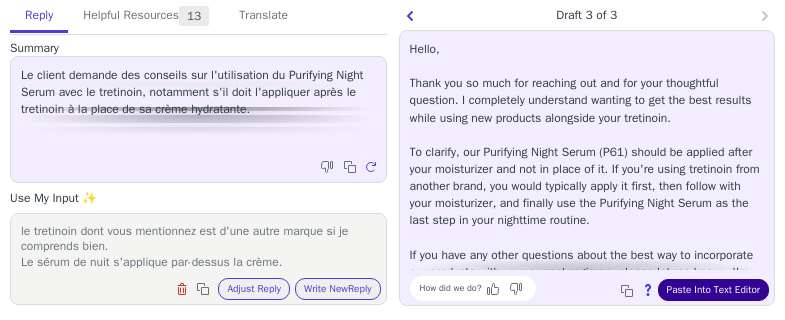 click on "Paste Into Text Editor" at bounding box center [713, 290] 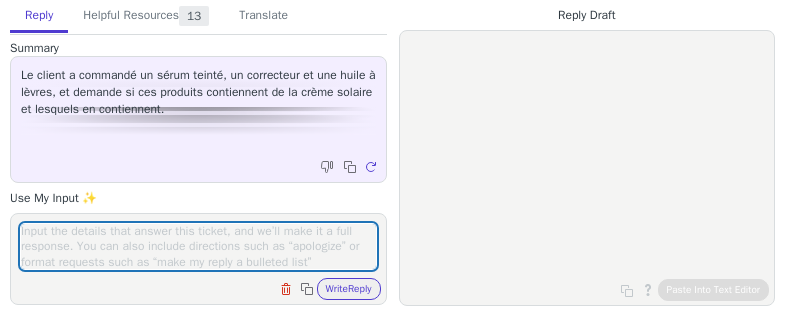 scroll, scrollTop: 0, scrollLeft: 0, axis: both 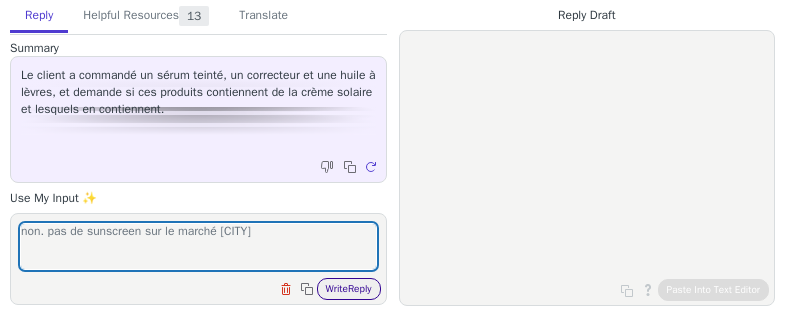 type on "non. pas de sunscreen sur le marché [CITY]" 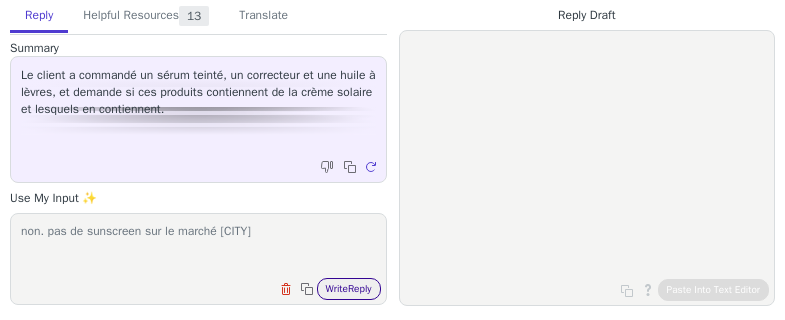 click on "Write  Reply" at bounding box center [349, 289] 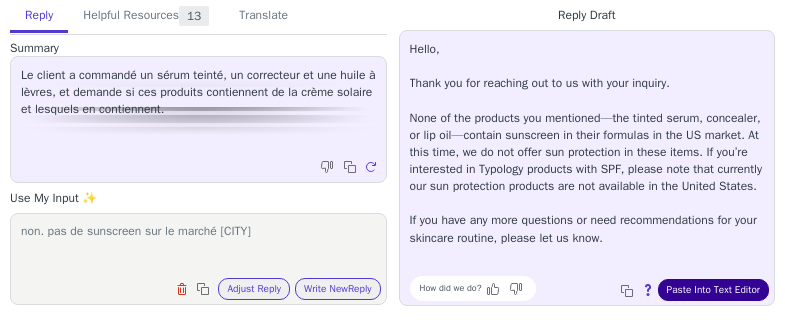 click on "Paste Into Text Editor" at bounding box center (713, 290) 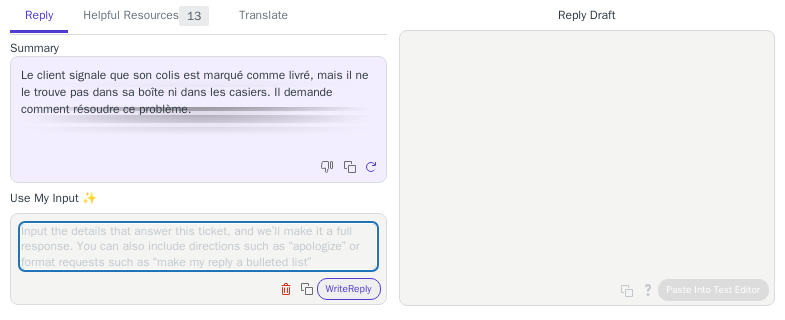 scroll, scrollTop: 0, scrollLeft: 0, axis: both 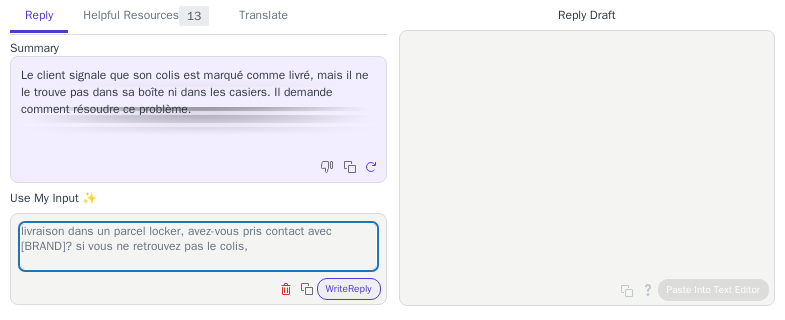click on "livraison dans un parcel locker, avez-vous pris contact avec [BRAND]? si vous ne retrouvez pas le colis," at bounding box center [198, 246] 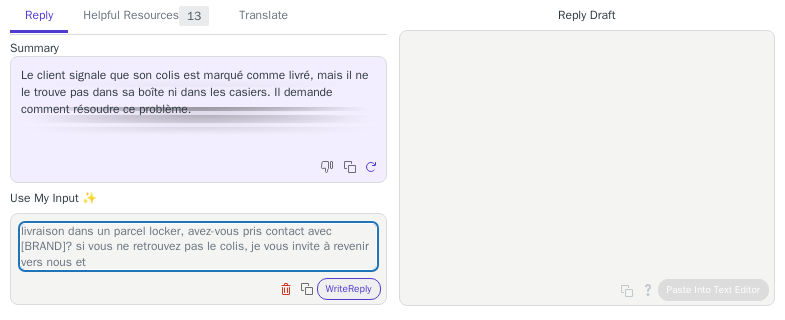 scroll, scrollTop: 1, scrollLeft: 0, axis: vertical 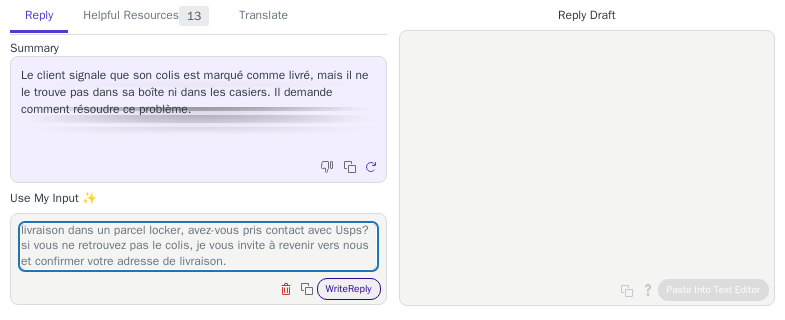 type on "livraison dans un parcel locker, avez-vous pris contact avec Usps? si vous ne retrouvez pas le colis, je vous invite à revenir vers nous et confirmer votre adresse de livraison." 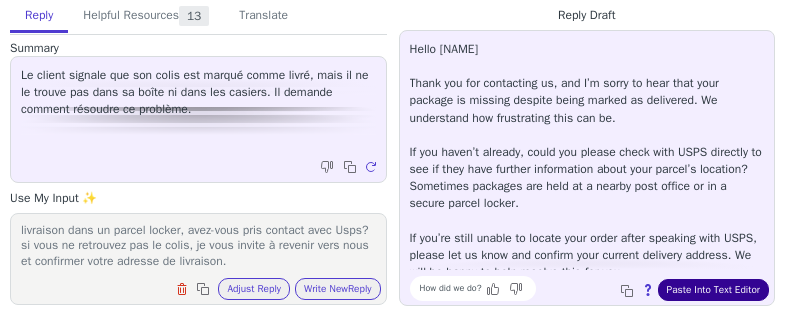 click on "Paste Into Text Editor" at bounding box center [713, 290] 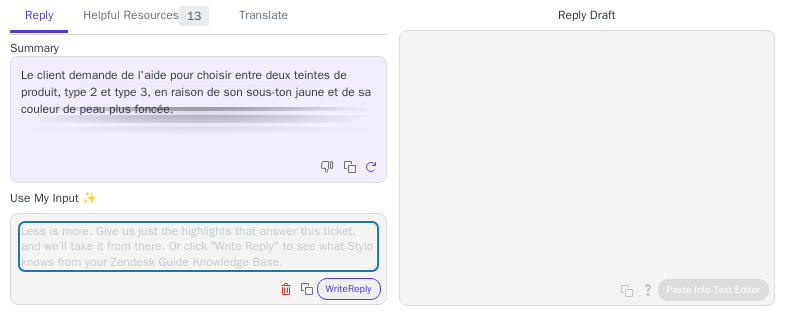 scroll, scrollTop: 0, scrollLeft: 0, axis: both 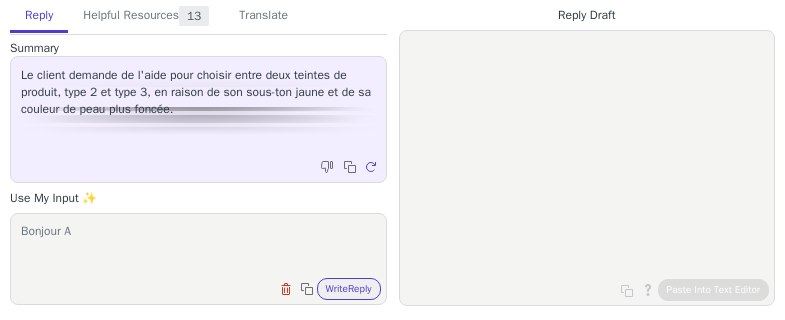 click on "Bonjour A" at bounding box center [198, 246] 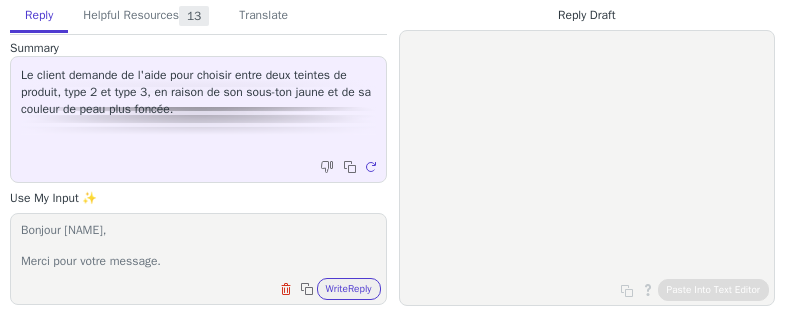 scroll, scrollTop: 16, scrollLeft: 0, axis: vertical 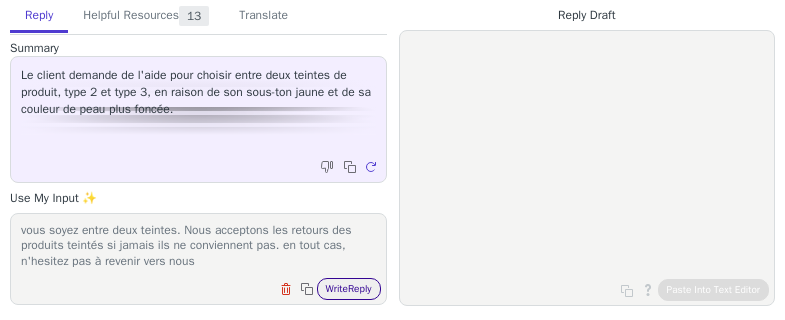 type on "Bonjour [NAME],
Merci pour votre message.
je vous conseille de prendre la teinte plus claire. Si votre budget le permet, vous pouvez choisir les deux teintes car il se peut que vous soyez entre deux teintes. Nous acceptons les retours des produits teintés si jamais ils ne conviennent pas. en tout cas, n'hesitez pas à revenir vers nous" 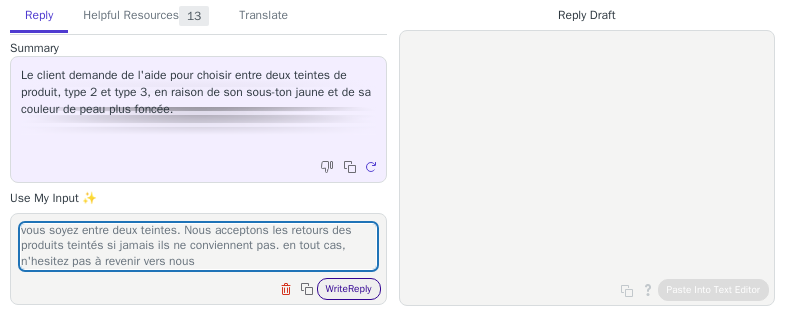 click on "Write  Reply" at bounding box center [349, 289] 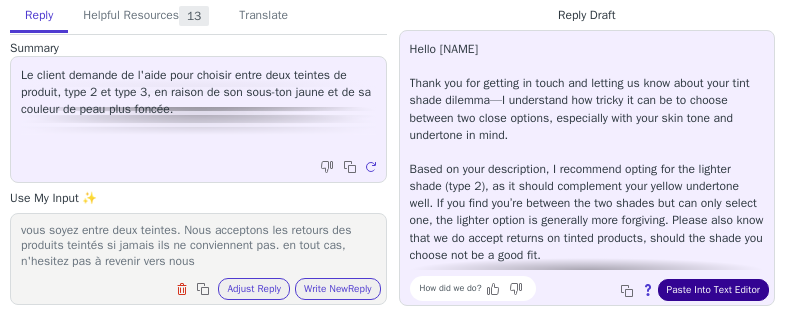 click on "Paste Into Text Editor" at bounding box center [713, 290] 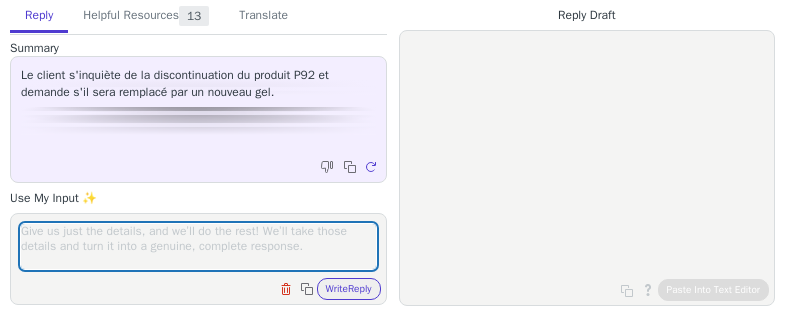 scroll, scrollTop: 0, scrollLeft: 0, axis: both 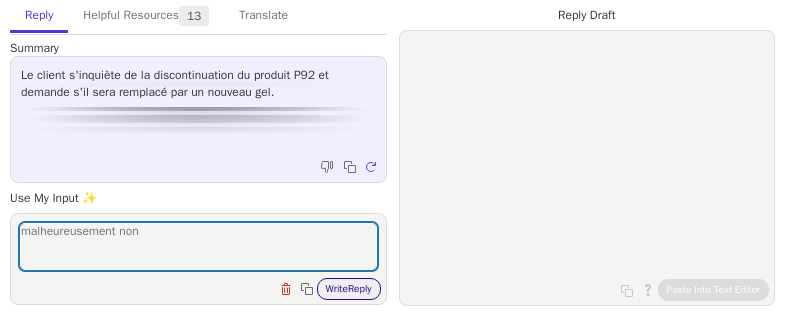 type on "malheureusement non" 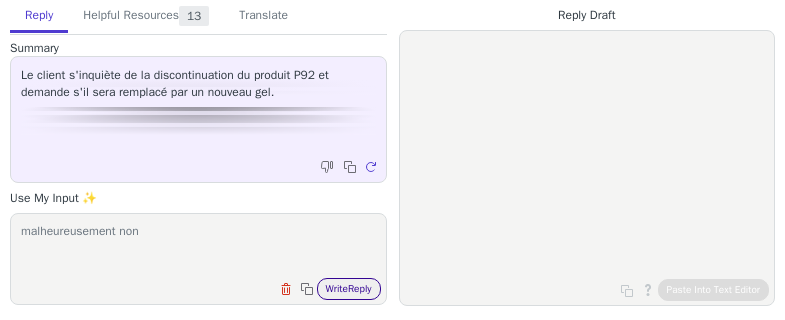 click on "Write  Reply" at bounding box center [349, 289] 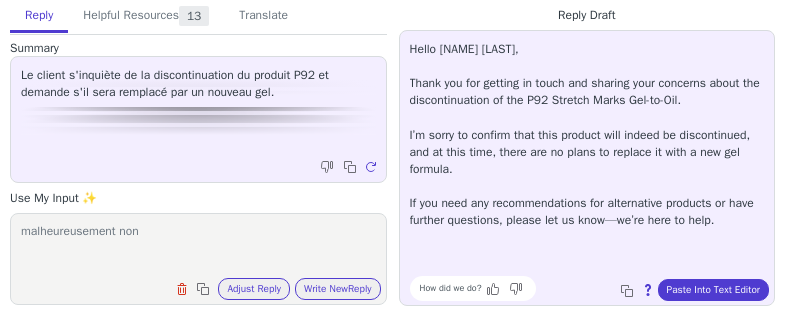 click on "How did we do?   Copy to clipboard About this reply Paste Into Text Editor" at bounding box center (597, 288) 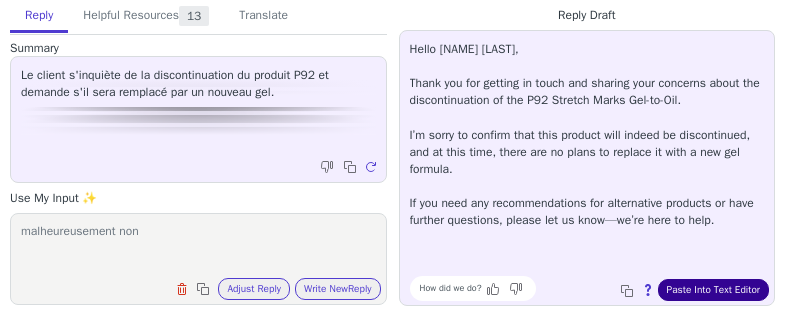 click on "Paste Into Text Editor" at bounding box center (713, 290) 